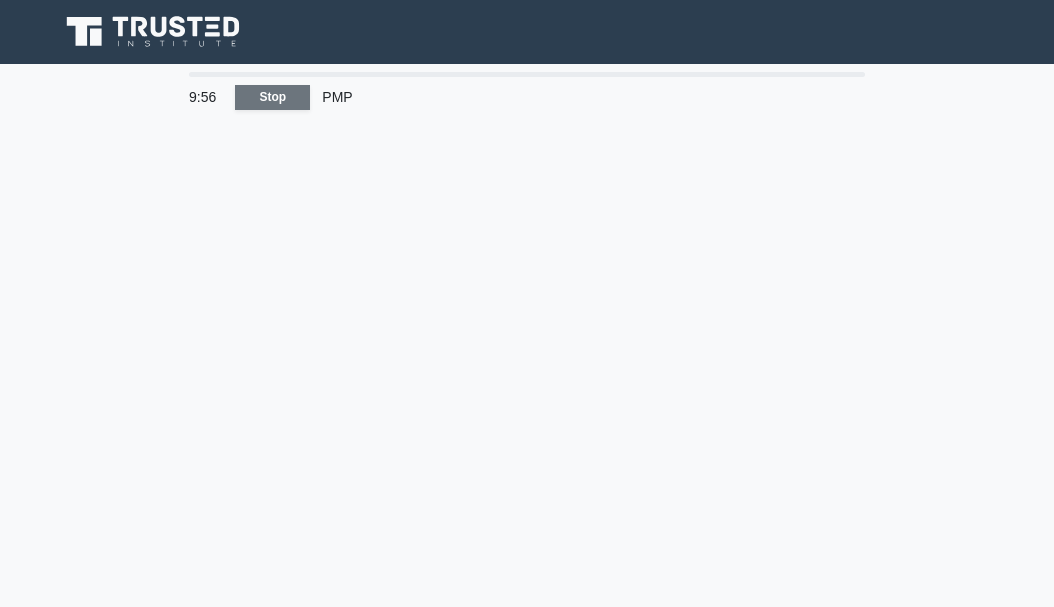 scroll, scrollTop: 0, scrollLeft: 0, axis: both 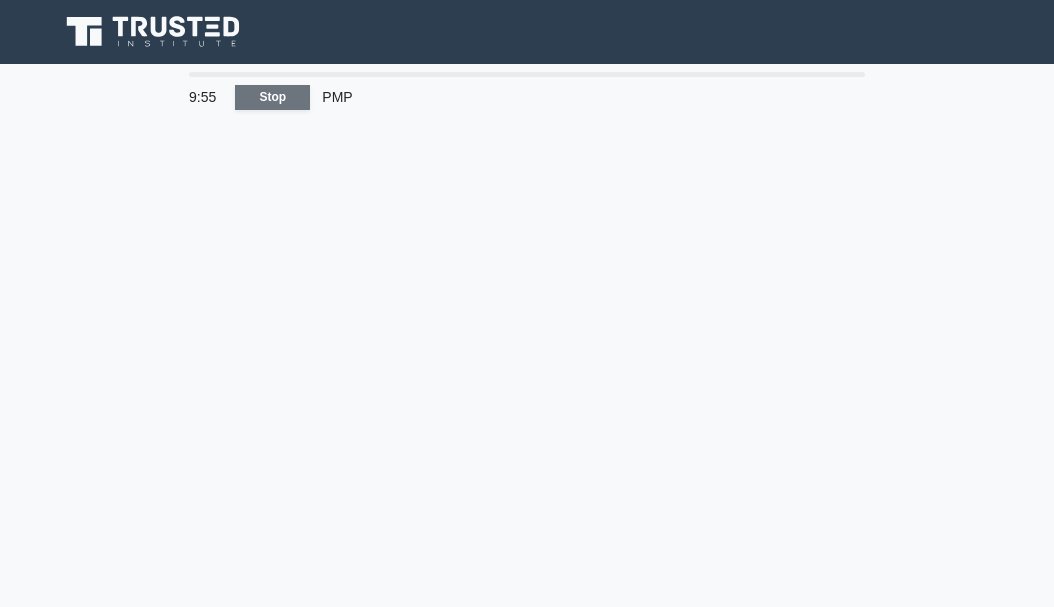 click on "Stop" at bounding box center [272, 97] 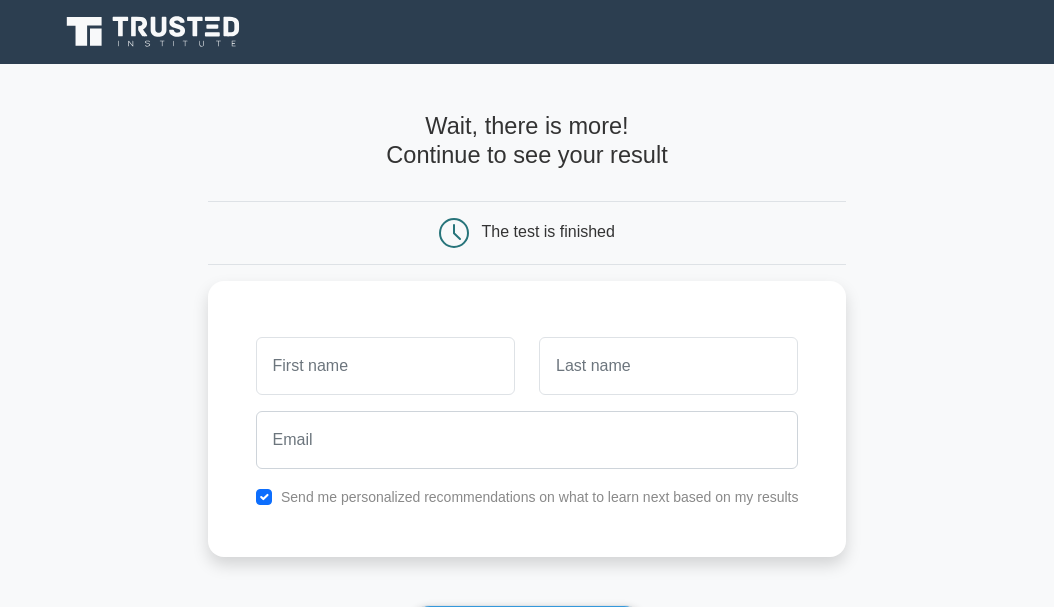 scroll, scrollTop: 0, scrollLeft: 0, axis: both 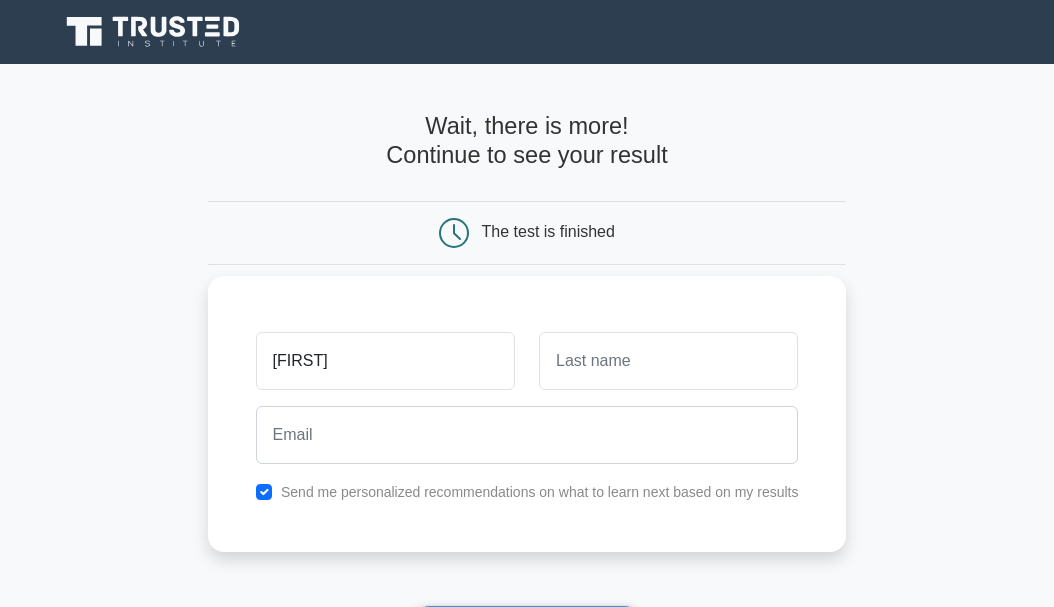 type on "stephanie" 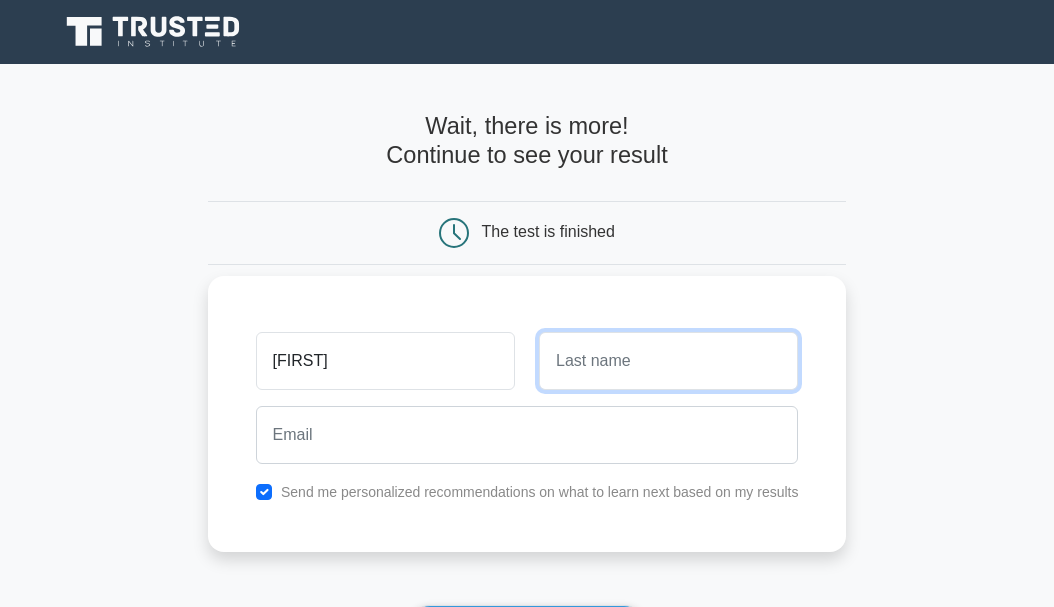 click at bounding box center (668, 361) 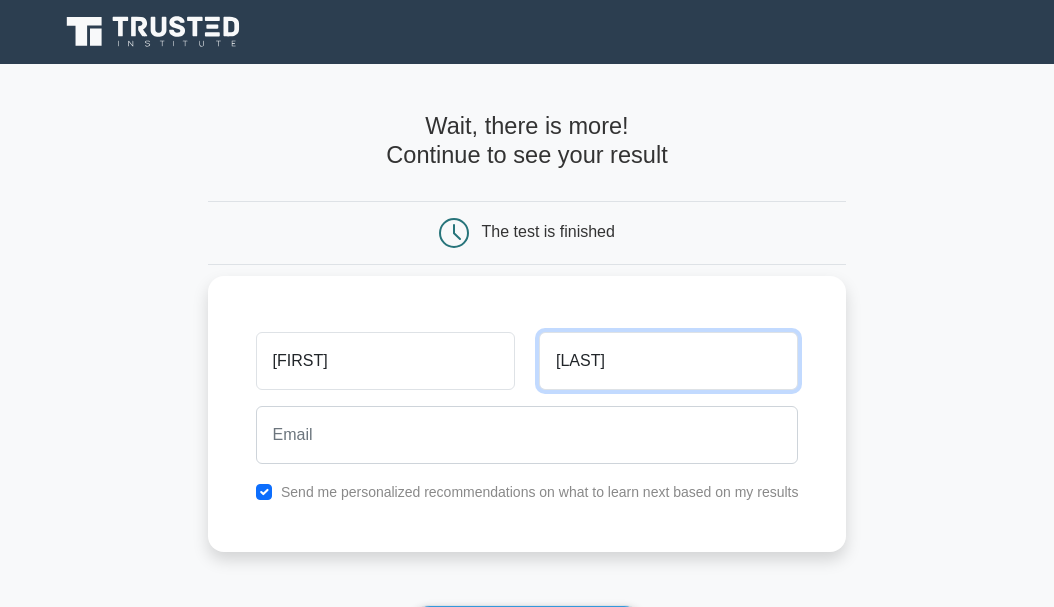 type on "njoku" 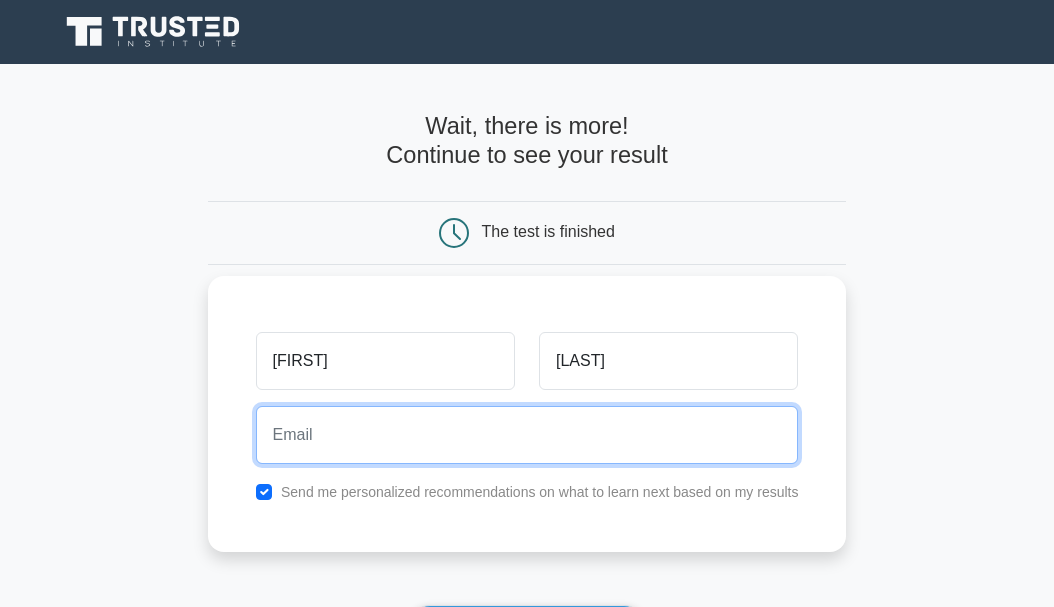 click at bounding box center (527, 435) 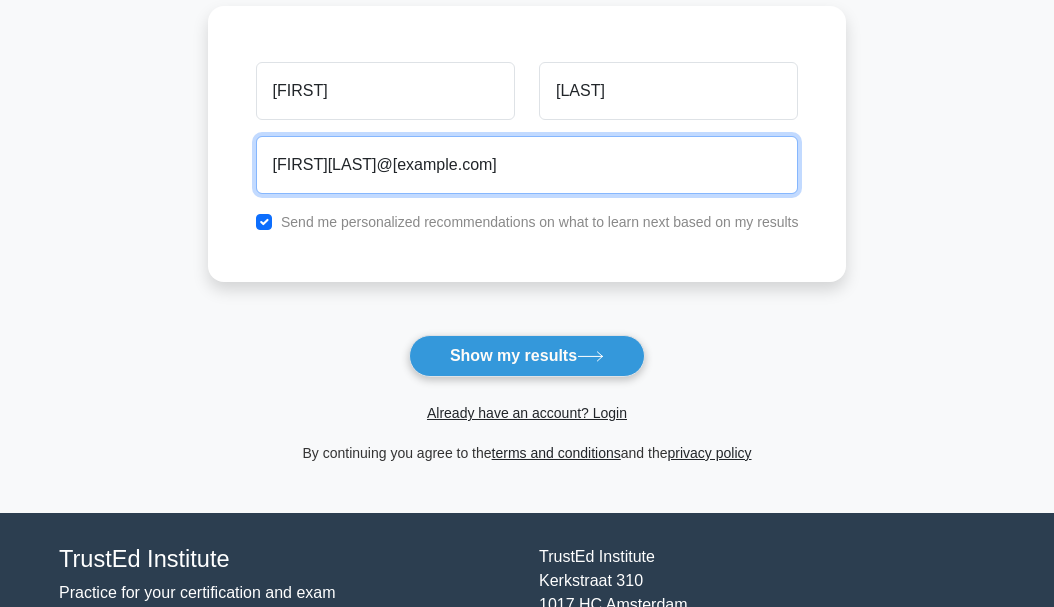 scroll, scrollTop: 271, scrollLeft: 0, axis: vertical 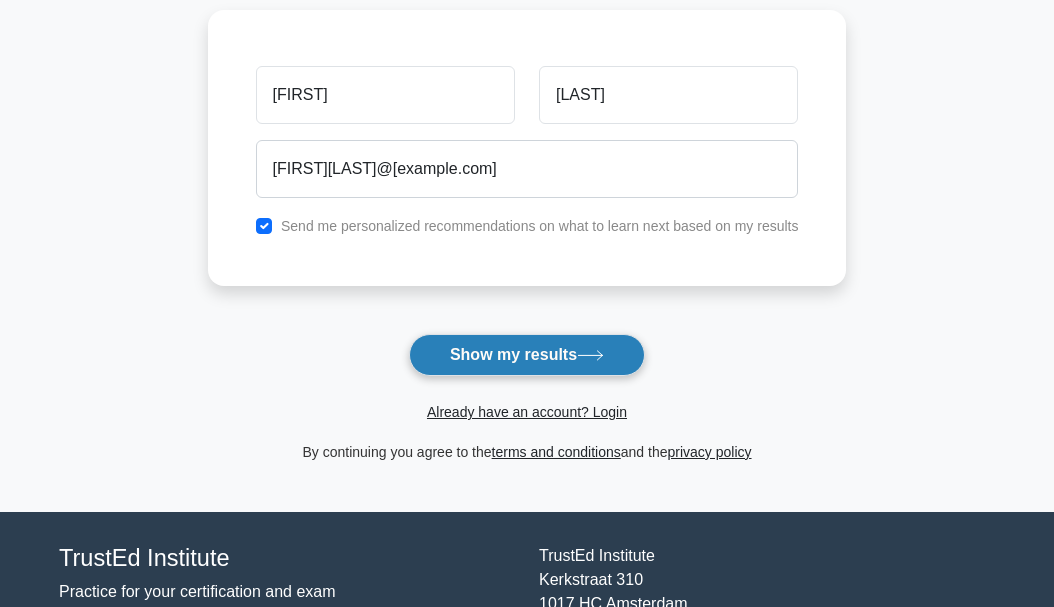 click on "Show my results" at bounding box center [527, 355] 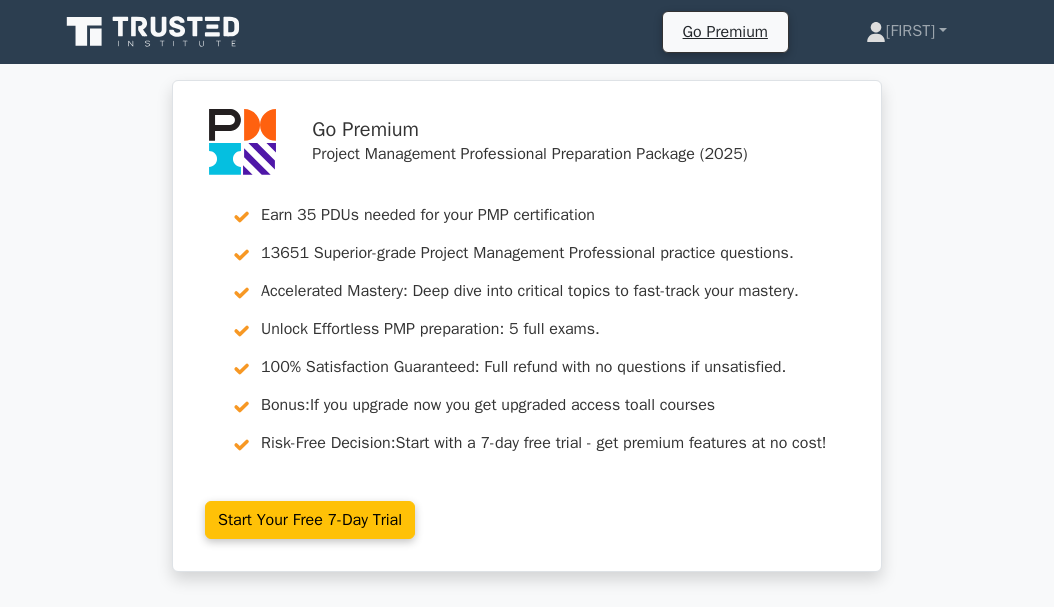 scroll, scrollTop: 0, scrollLeft: 0, axis: both 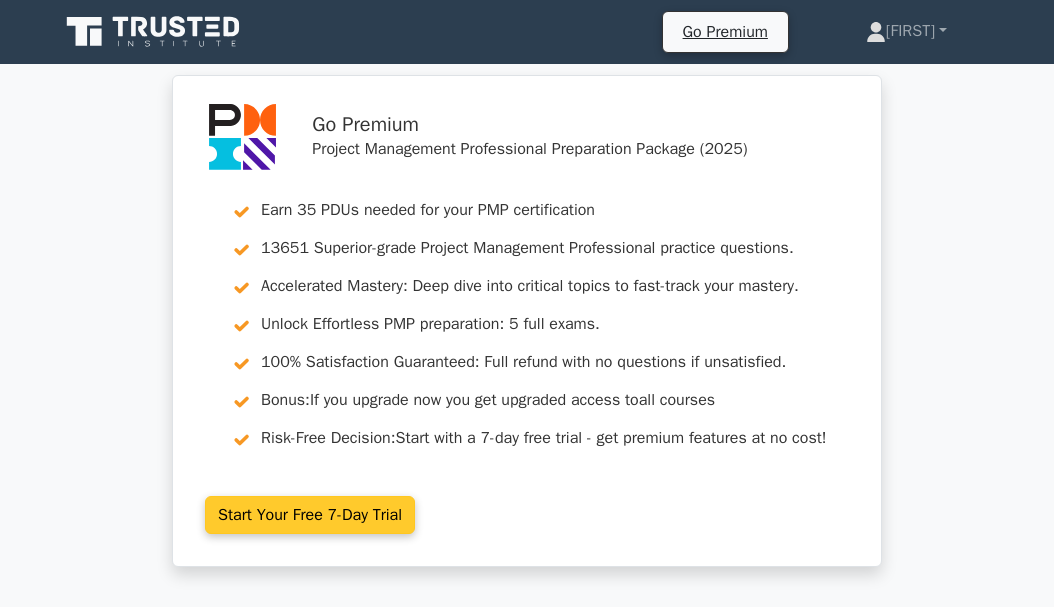 click on "Start Your Free 7-Day Trial" at bounding box center [310, 515] 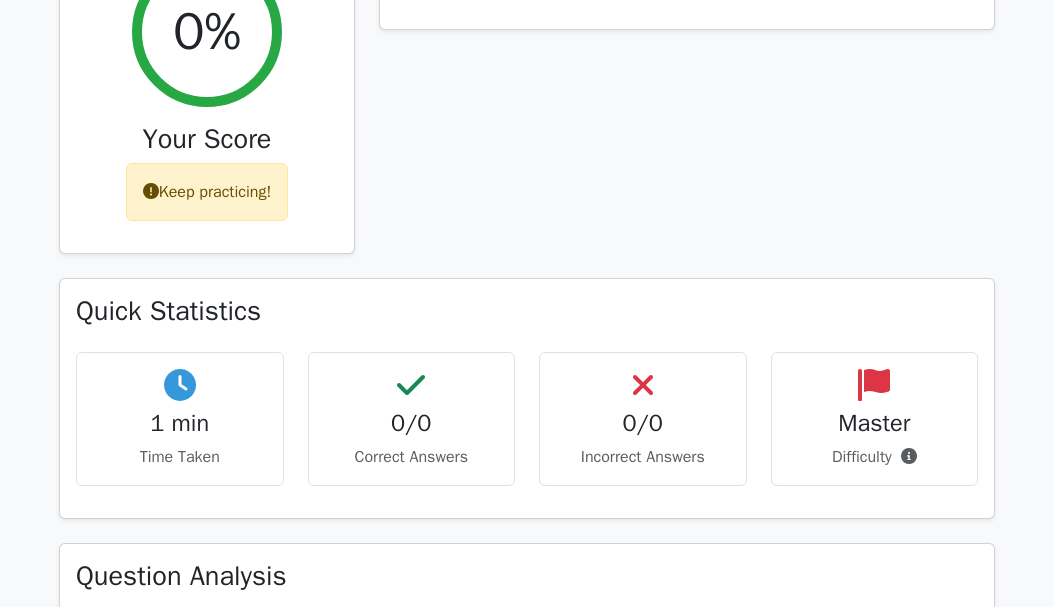 scroll, scrollTop: 862, scrollLeft: 0, axis: vertical 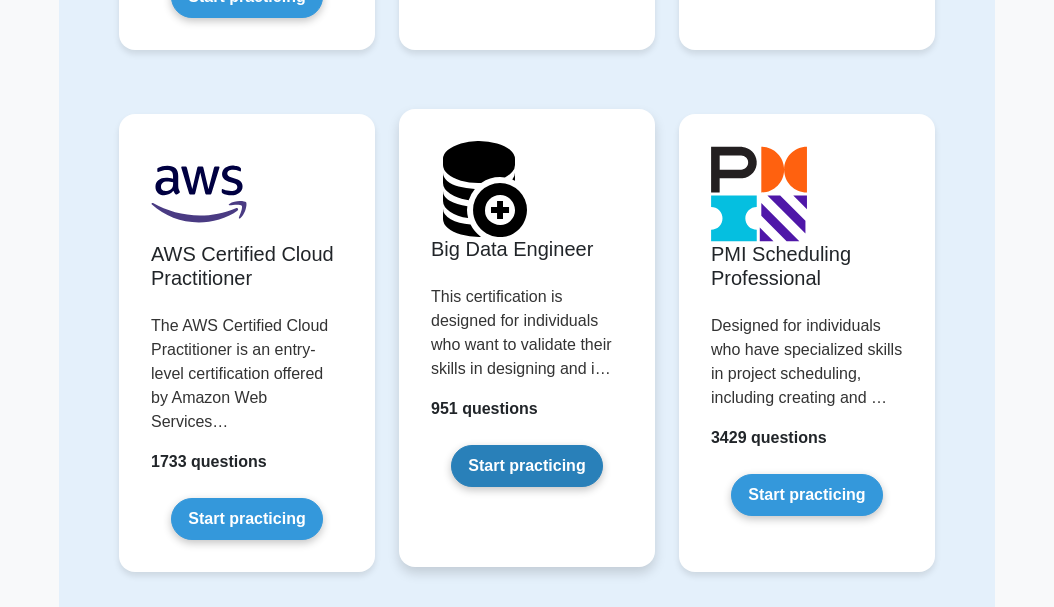click on "Start practicing" at bounding box center [526, 466] 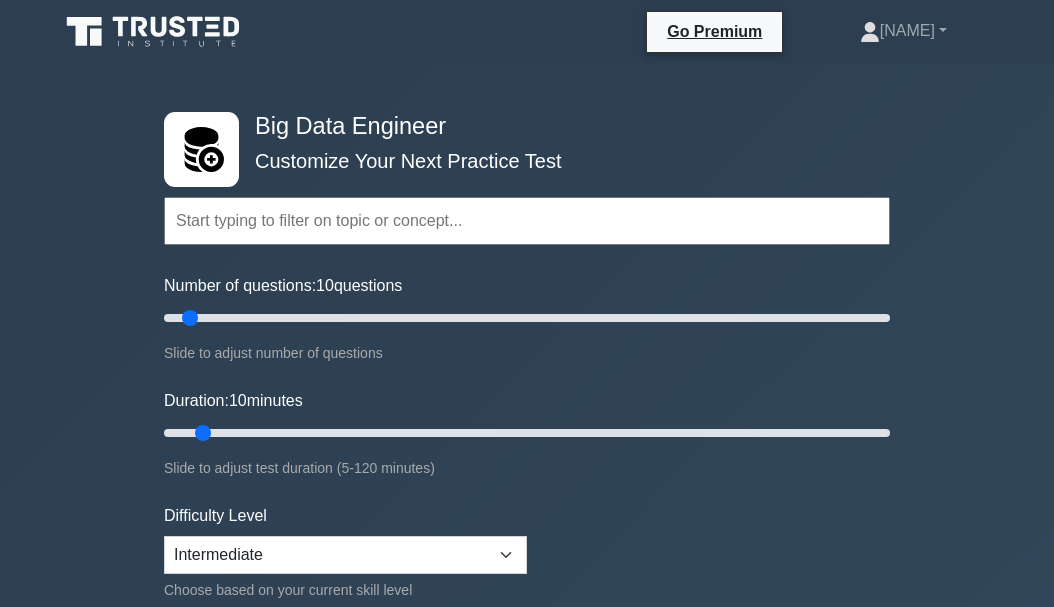 scroll, scrollTop: 588, scrollLeft: 0, axis: vertical 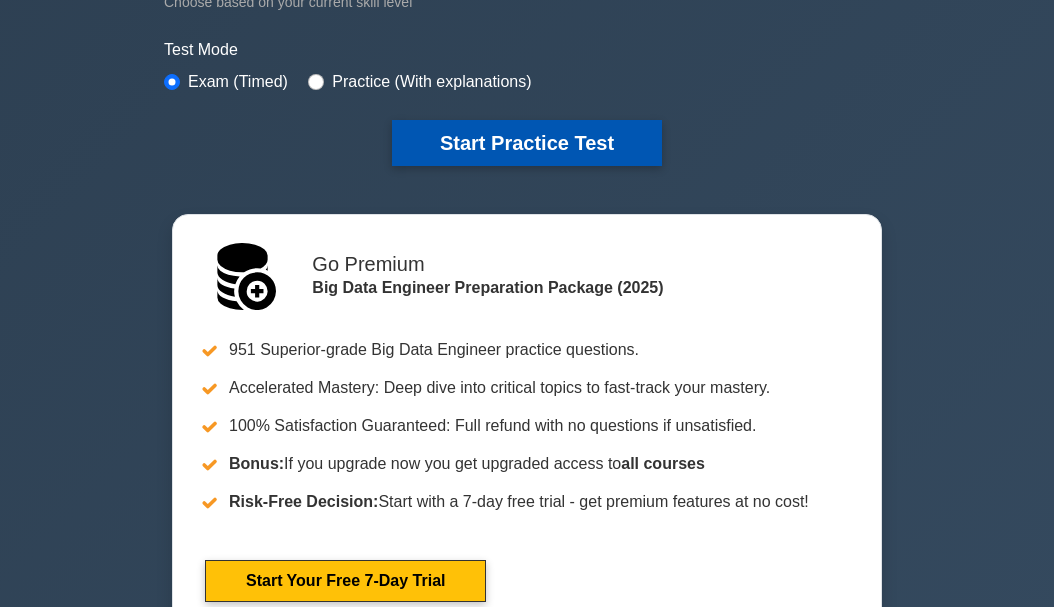 click on "Start Practice Test" at bounding box center (527, 143) 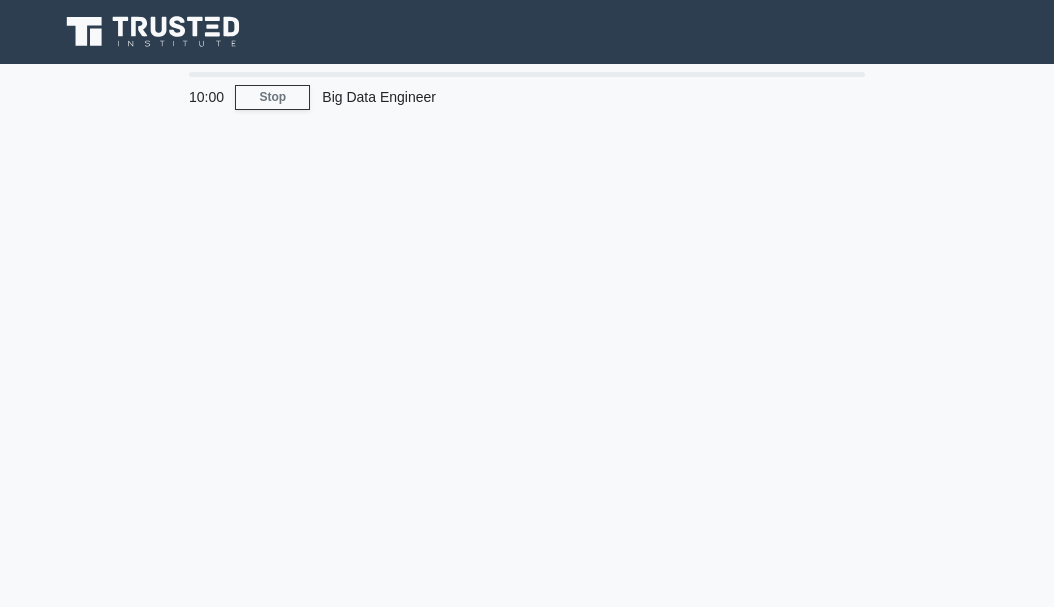 scroll, scrollTop: 0, scrollLeft: 0, axis: both 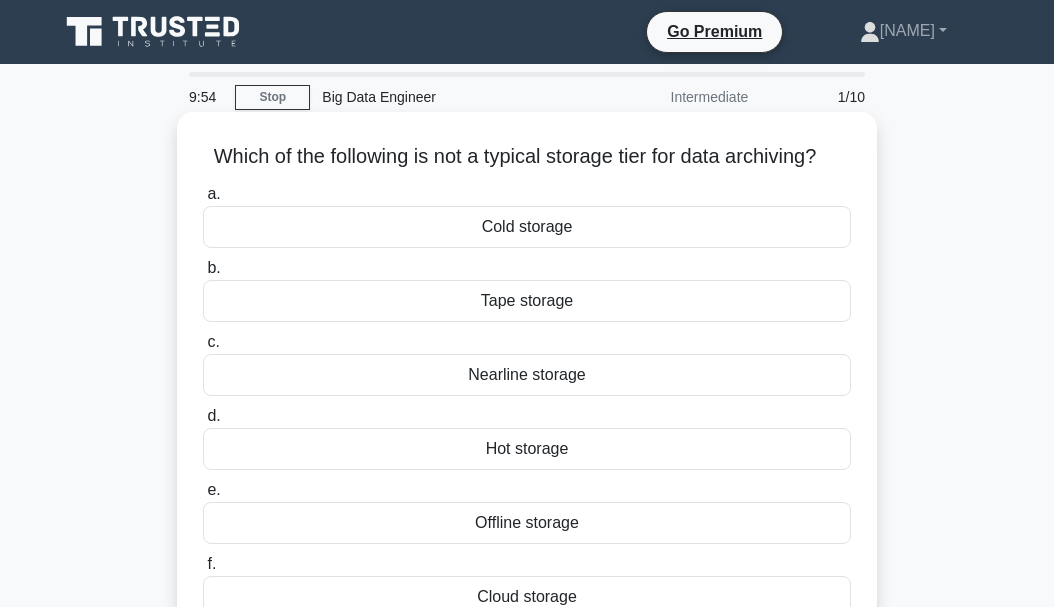 click on "Cold storage" at bounding box center [527, 227] 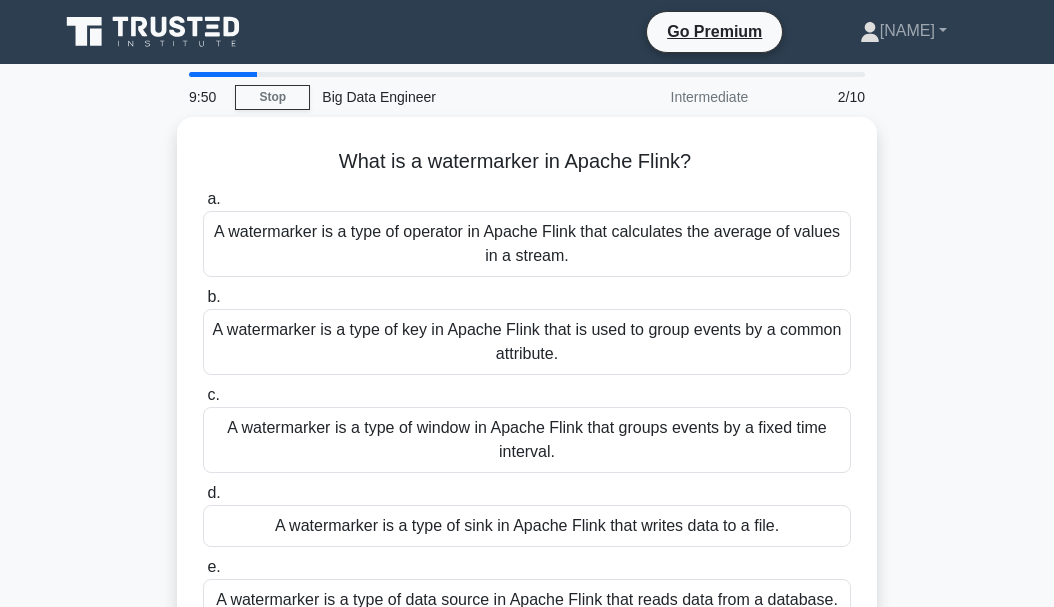 click on "A watermarker is a type of operator in Apache Flink that calculates the average of values in a stream." at bounding box center [527, 244] 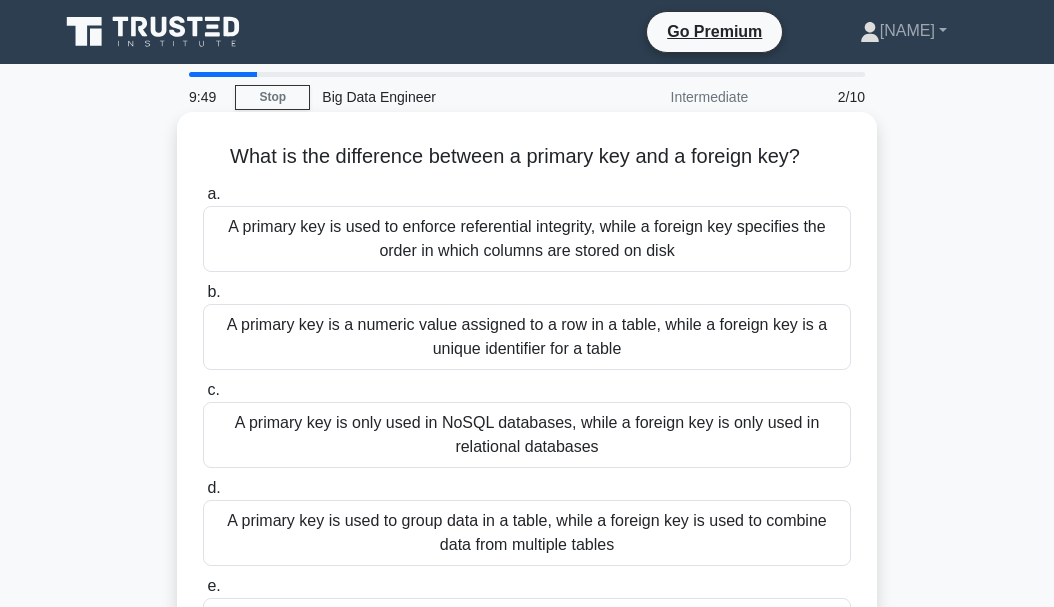 click on "A primary key is a numeric value assigned to a row in a table, while a foreign key is a unique identifier for a table" at bounding box center (527, 337) 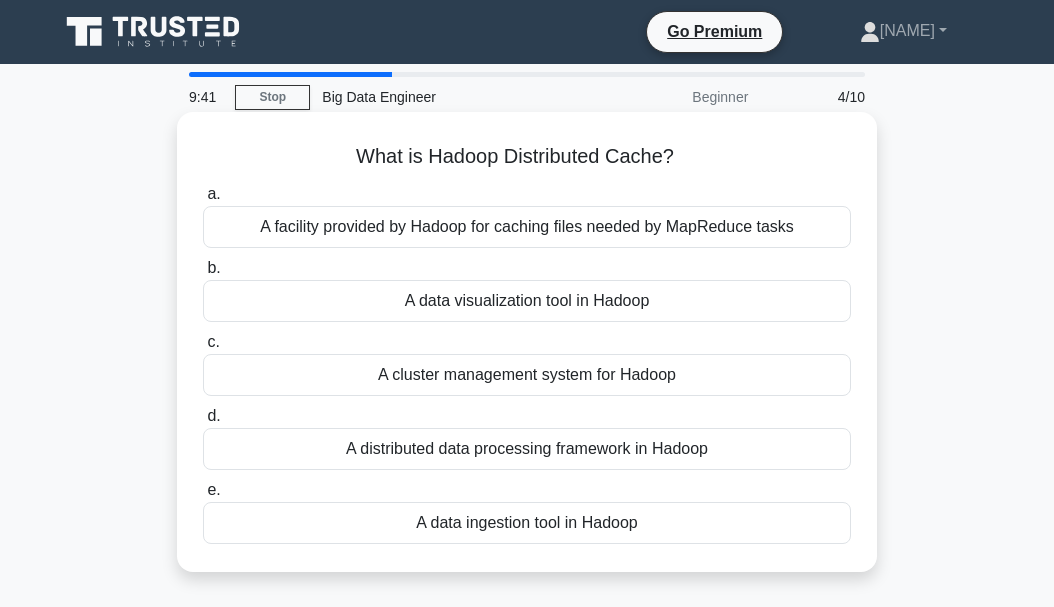 click on "A data visualization tool in Hadoop" at bounding box center (527, 301) 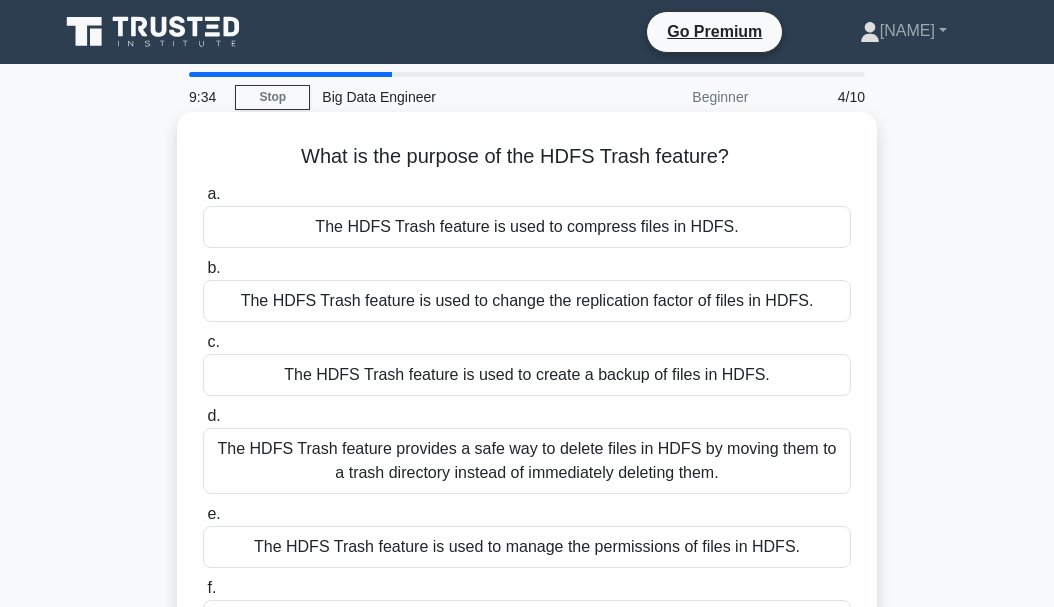 click on "The HDFS Trash feature is used to manage the permissions of files in HDFS." at bounding box center (527, 547) 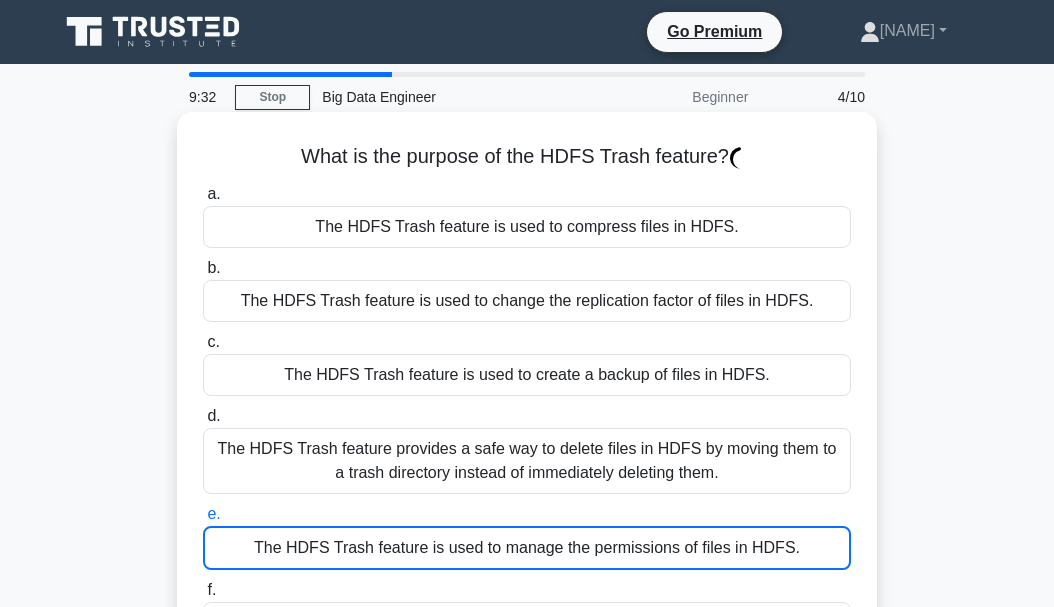 drag, startPoint x: 628, startPoint y: 565, endPoint x: 638, endPoint y: 362, distance: 203.24615 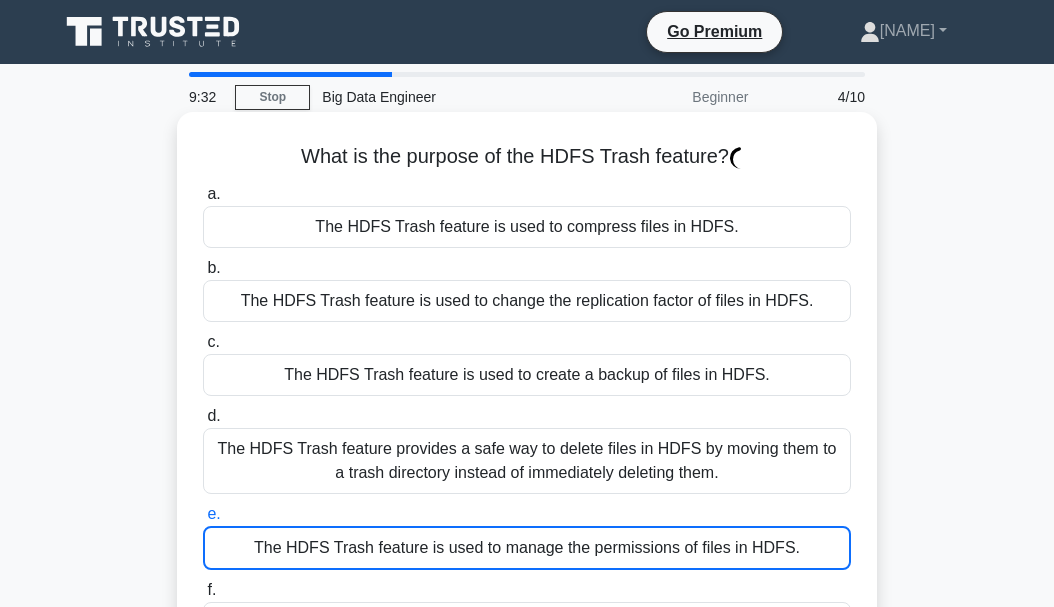 click on "a.
The HDFS Trash feature is used to compress files in HDFS.
b.
The HDFS Trash feature is used to change the replication factor of files in HDFS.
c. d. e. f." at bounding box center (527, 413) 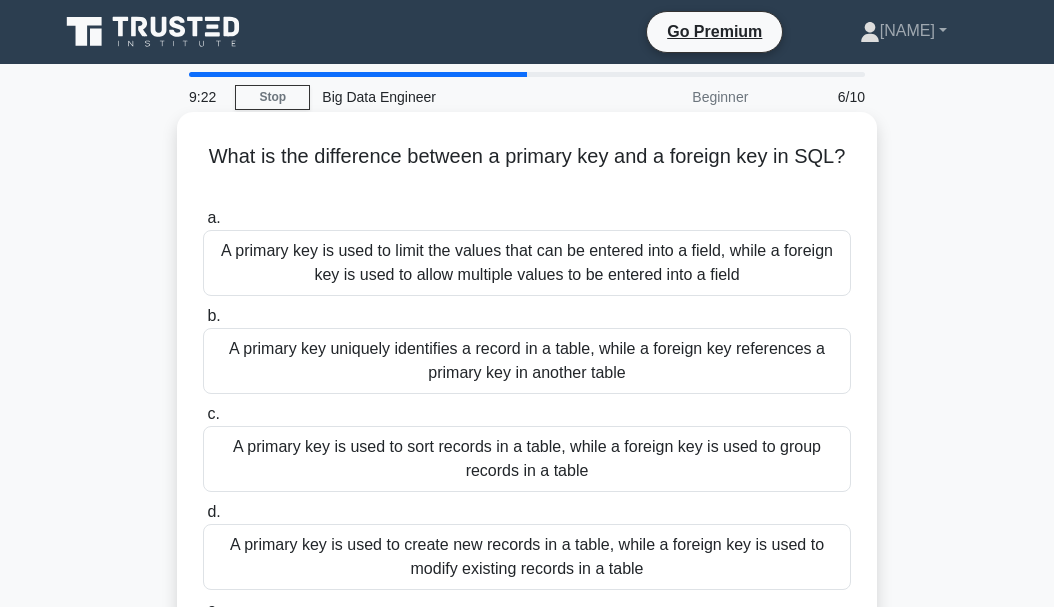 click on "A primary key is used to limit the values that can be entered into a field, while a foreign key is used to allow multiple values to be entered into a field" at bounding box center [527, 263] 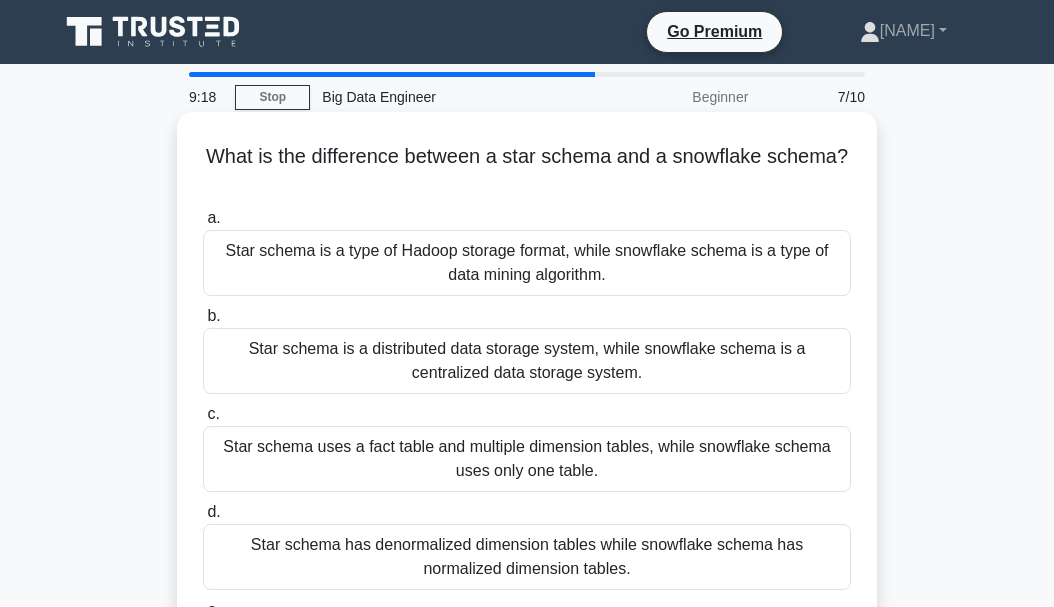 click on "Star schema is a distributed data storage system, while snowflake schema is a centralized data storage system." at bounding box center (527, 361) 